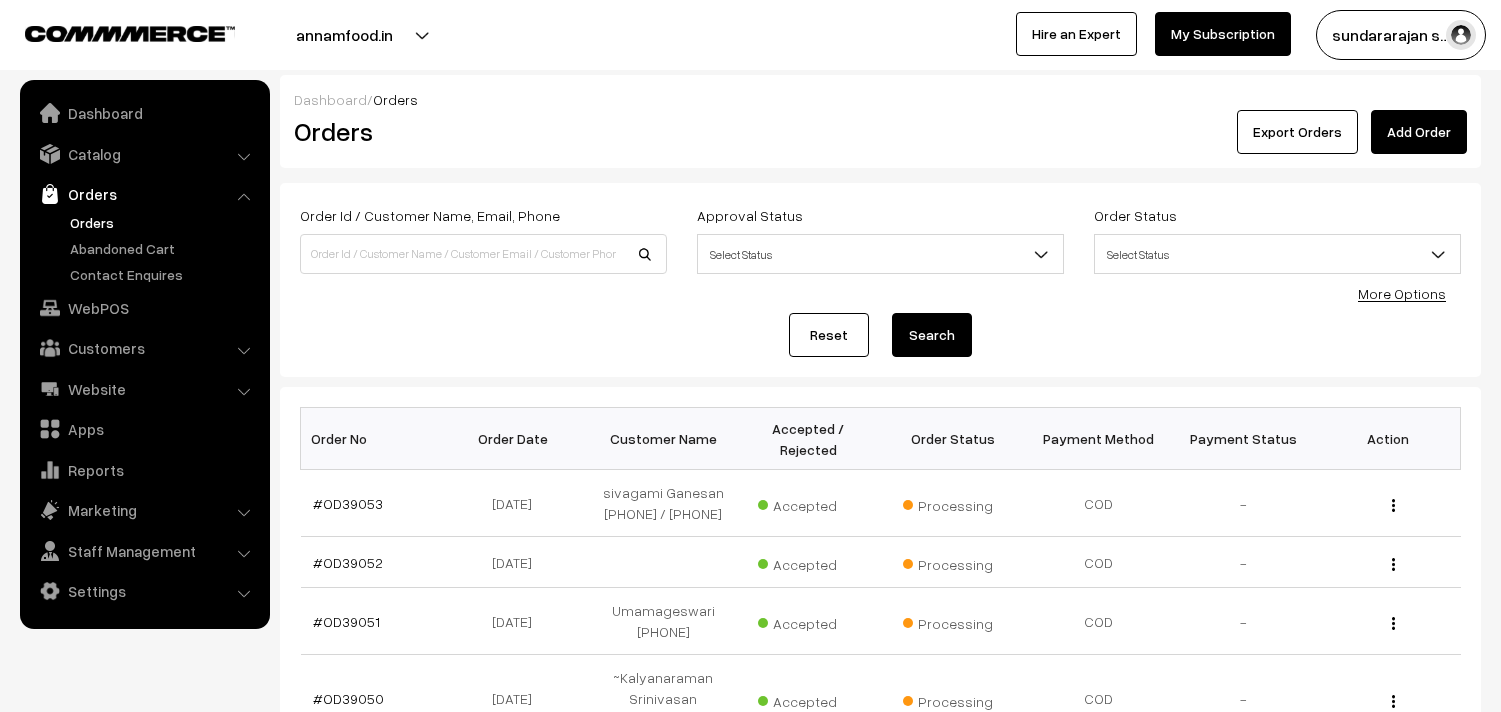 scroll, scrollTop: 0, scrollLeft: 0, axis: both 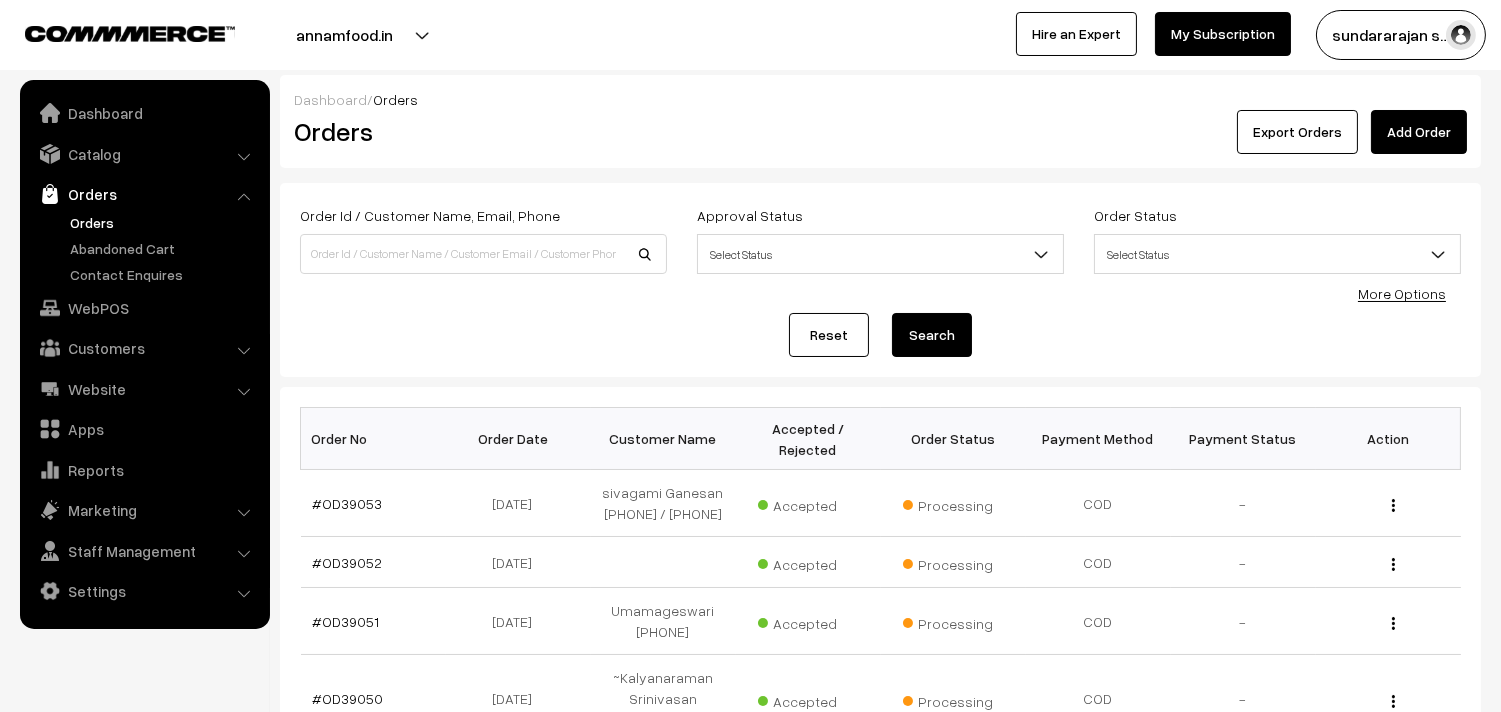 click on "Orders" at bounding box center [164, 222] 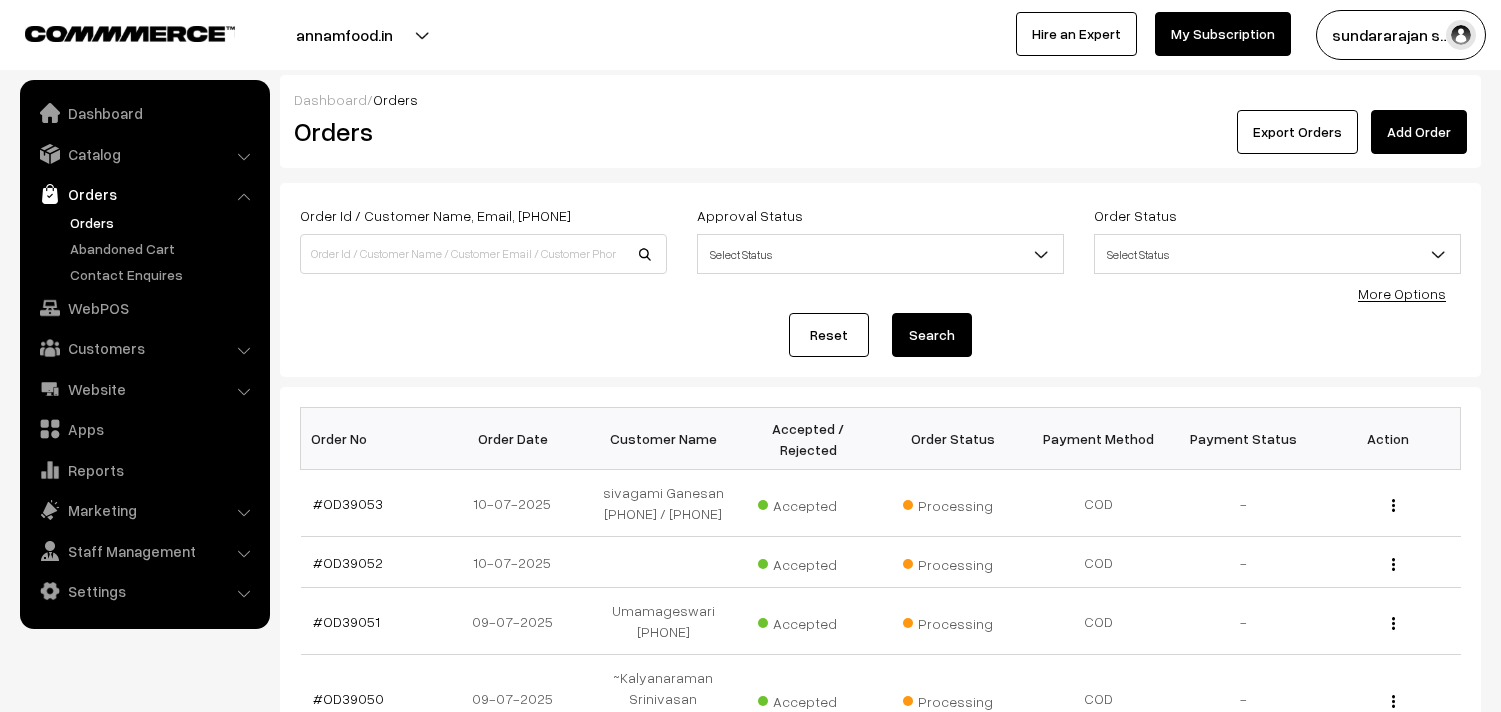 scroll, scrollTop: 0, scrollLeft: 0, axis: both 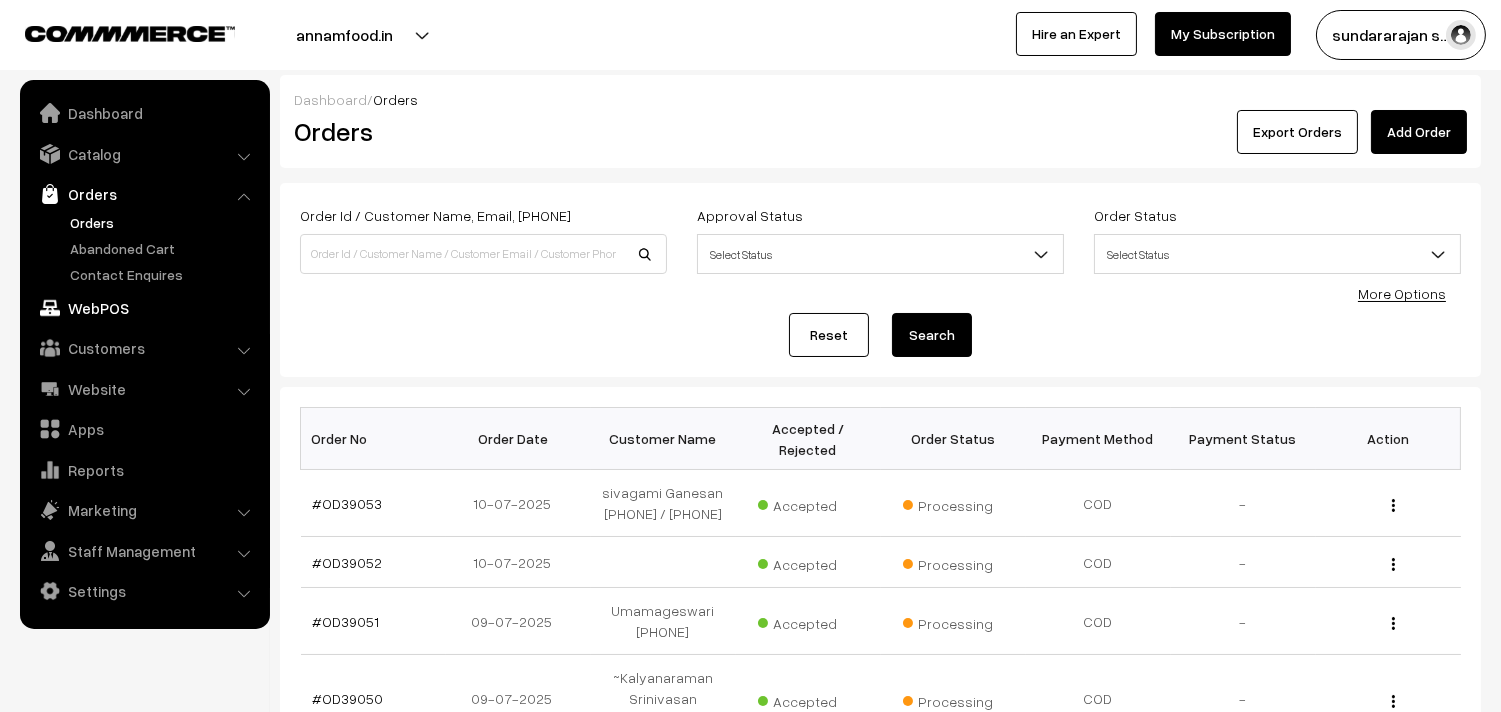 click on "WebPOS" at bounding box center (144, 308) 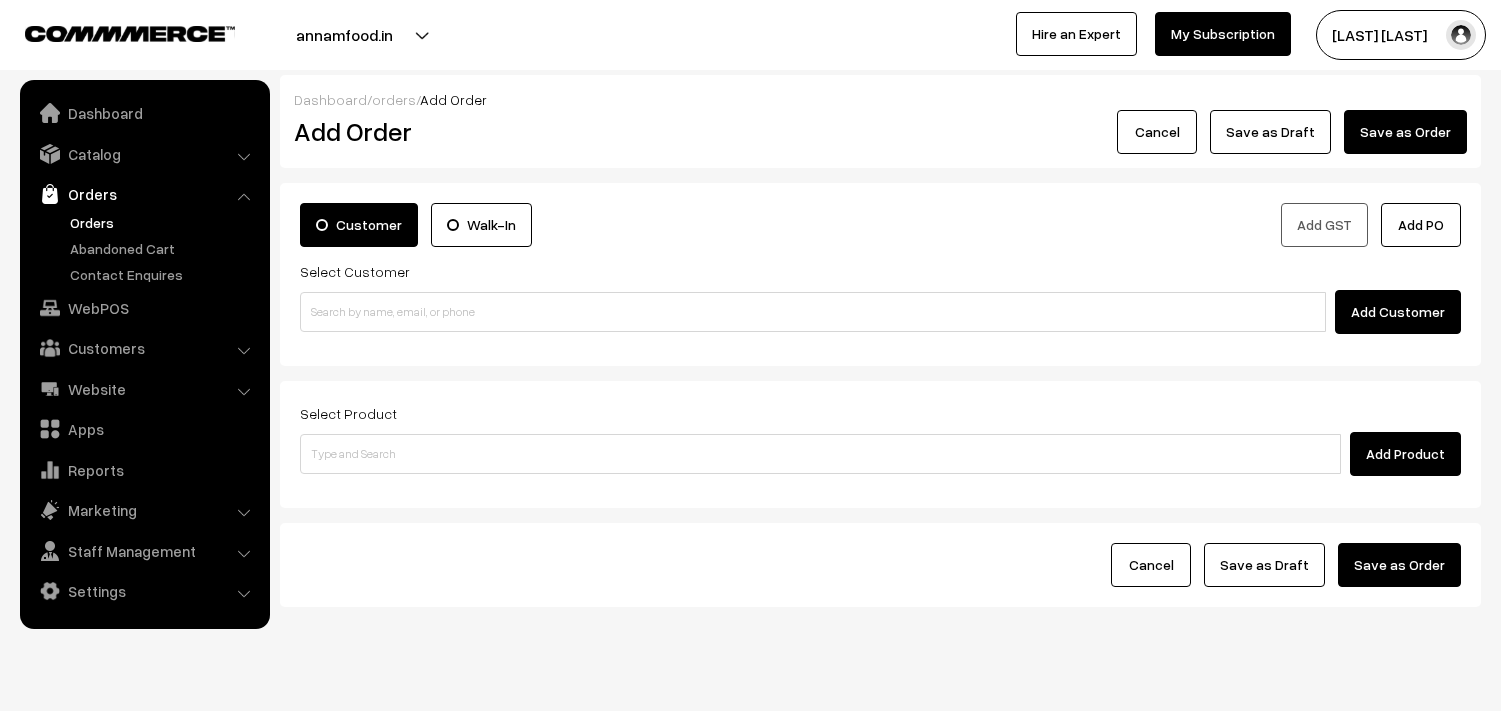 scroll, scrollTop: 0, scrollLeft: 0, axis: both 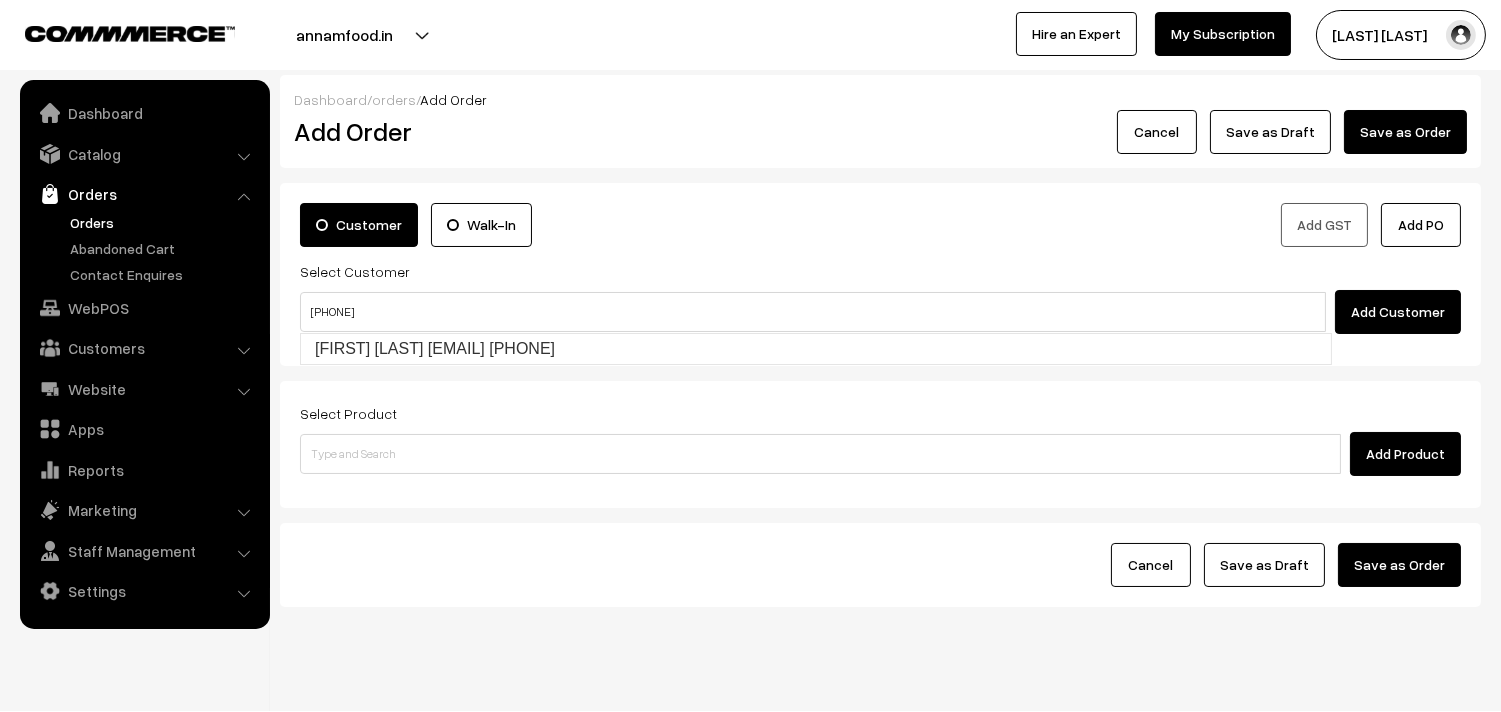 click on "[FIRST] [LAST] [EMAIL] [PHONE]" at bounding box center (816, 349) 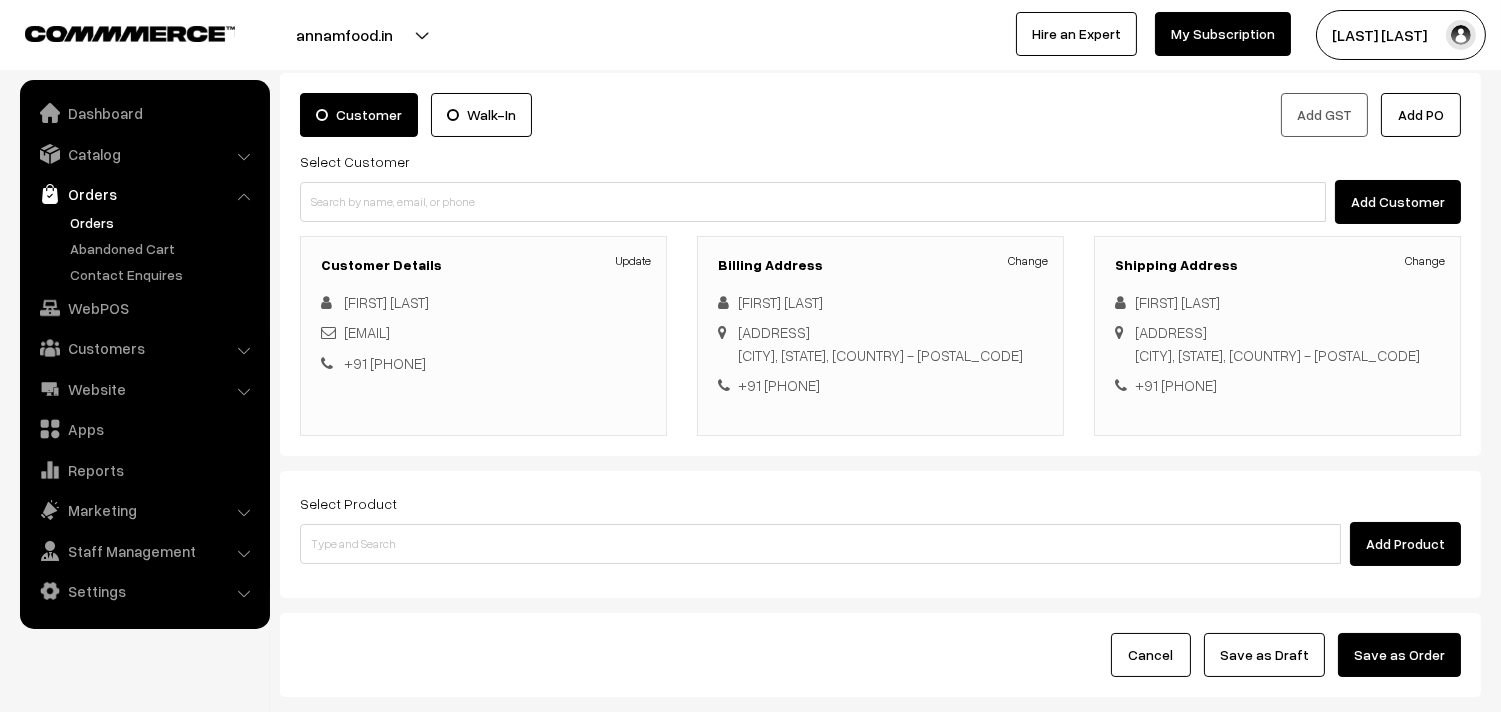 scroll, scrollTop: 272, scrollLeft: 0, axis: vertical 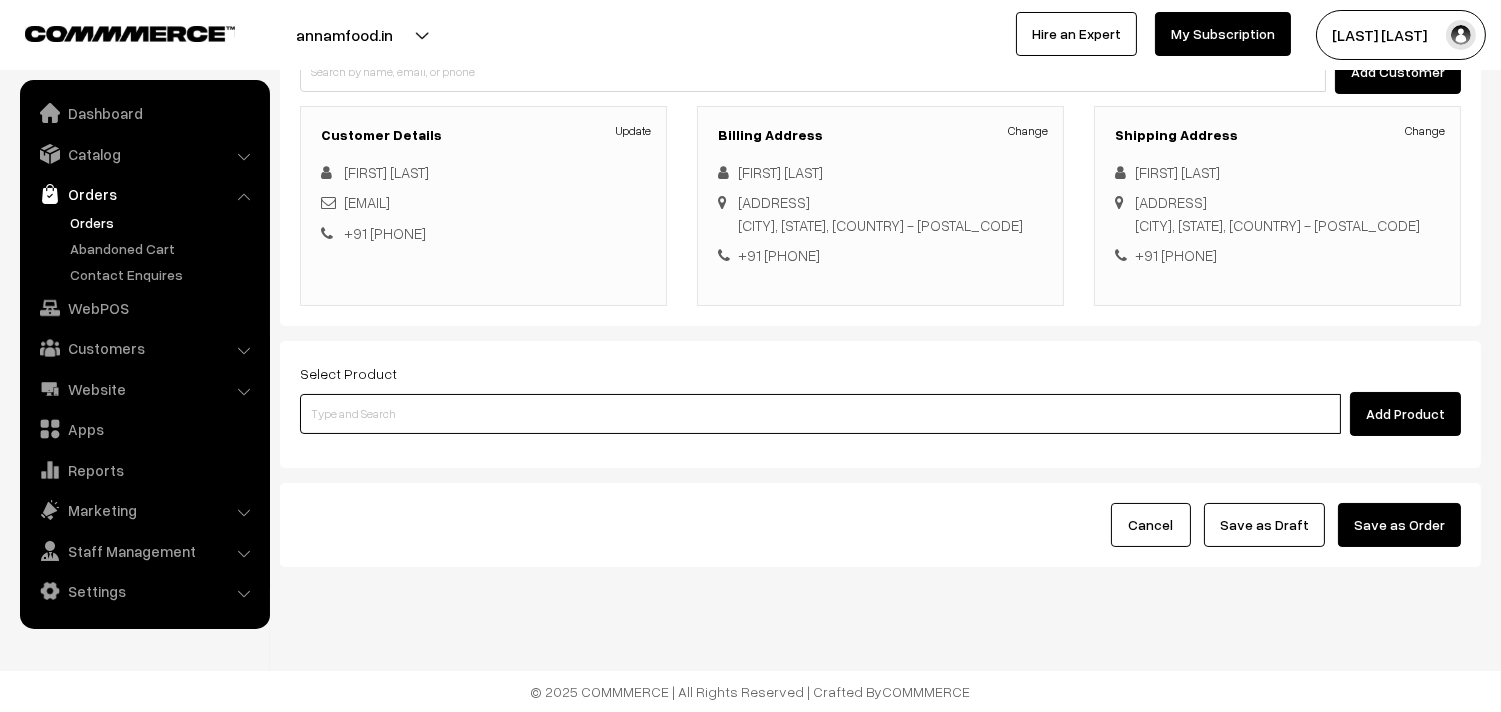 click at bounding box center [820, 414] 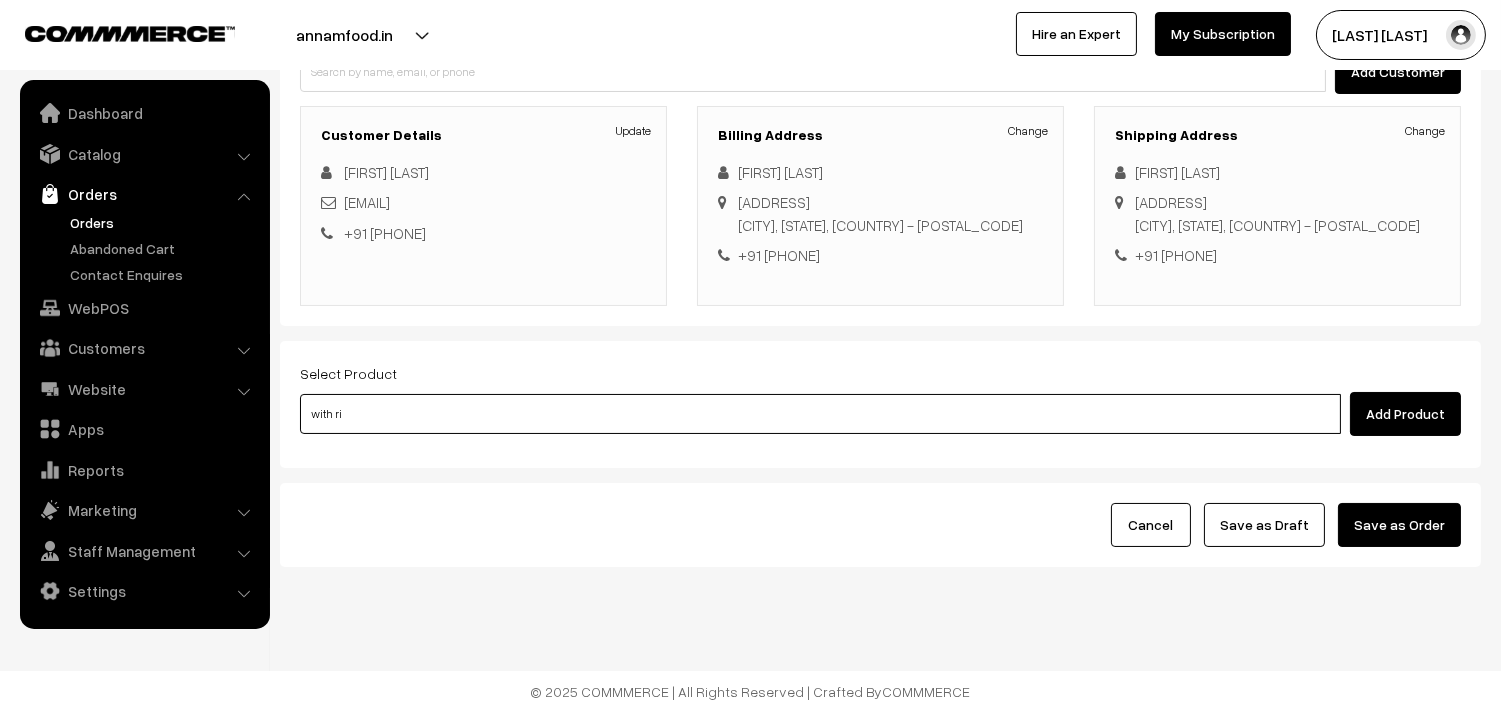 type on "with ric" 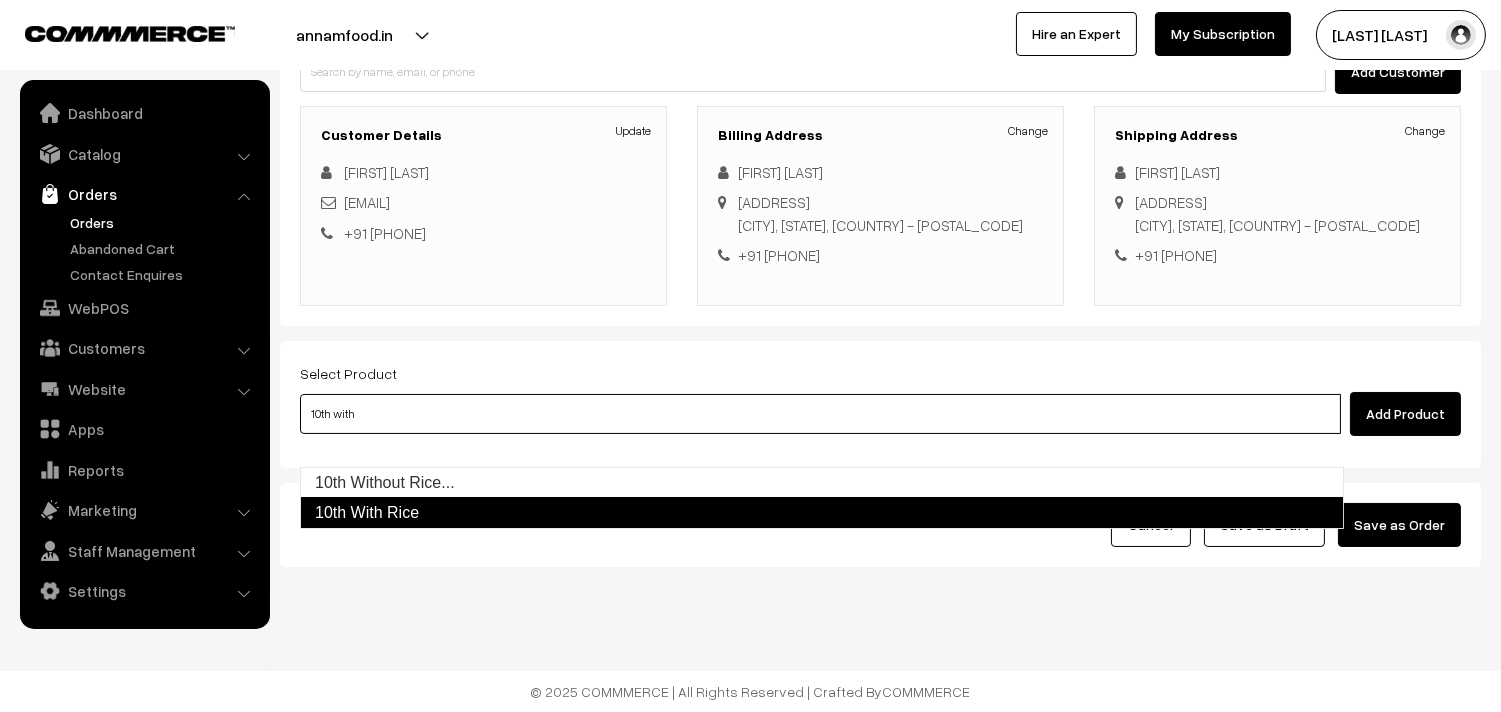 click on "10th With Rice" at bounding box center (822, 513) 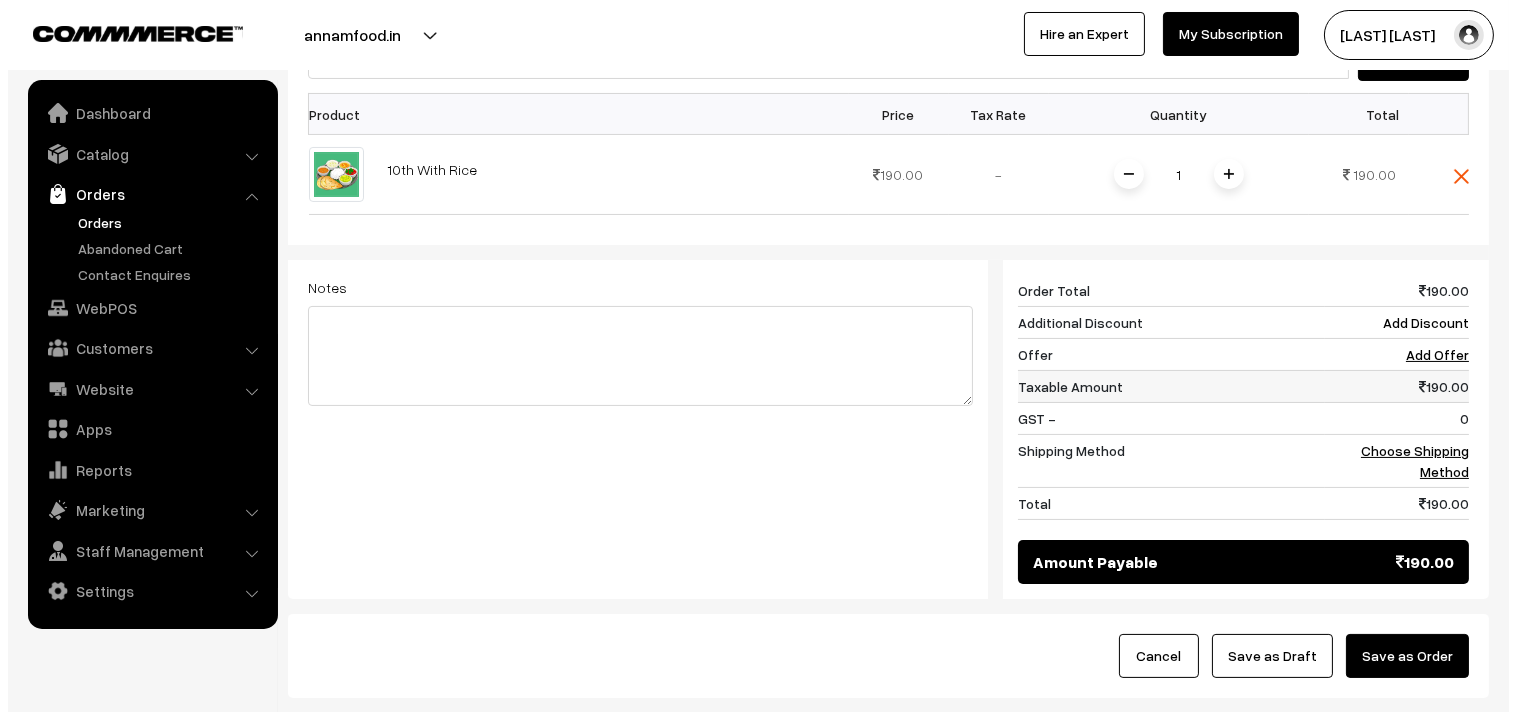 scroll, scrollTop: 605, scrollLeft: 0, axis: vertical 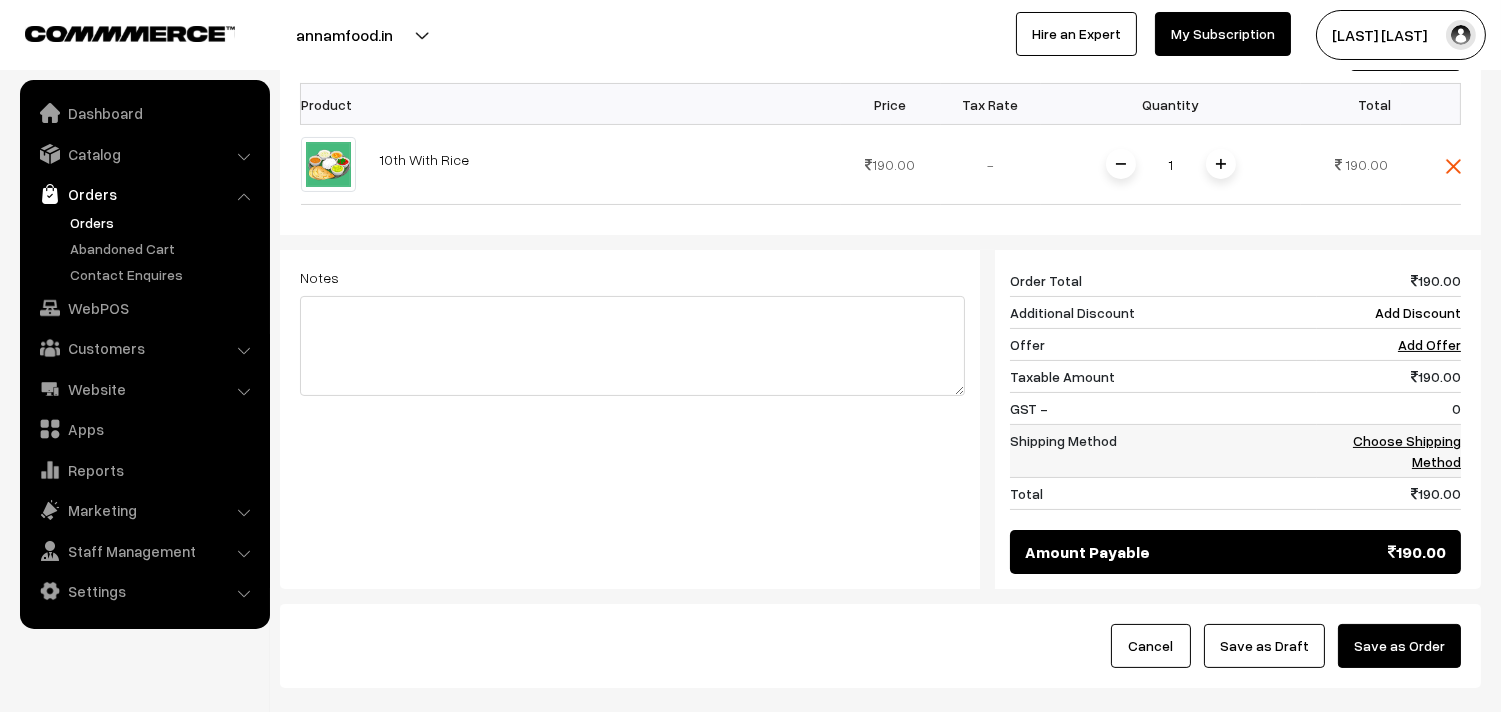 click on "Choose Shipping Method" at bounding box center [1389, 281] 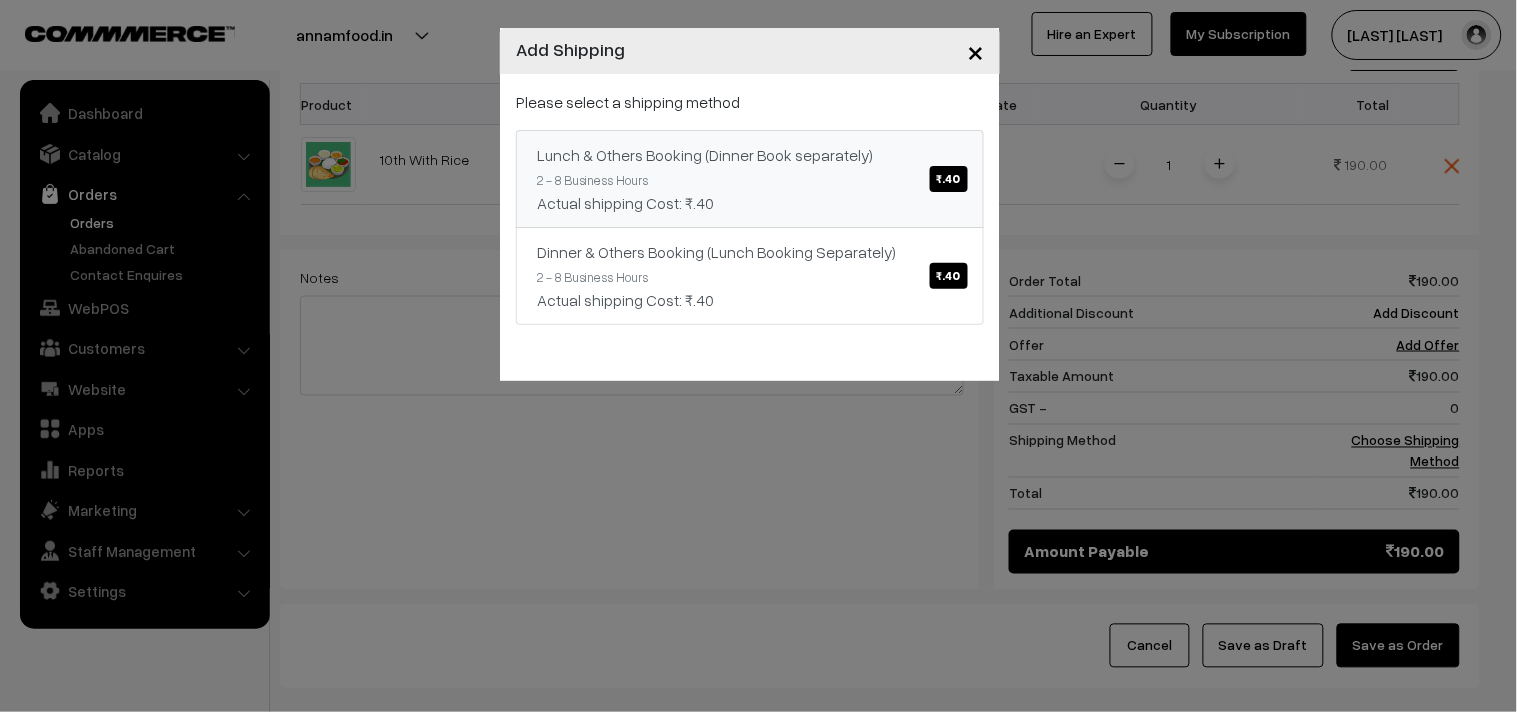 click on "₹.40" at bounding box center [949, 179] 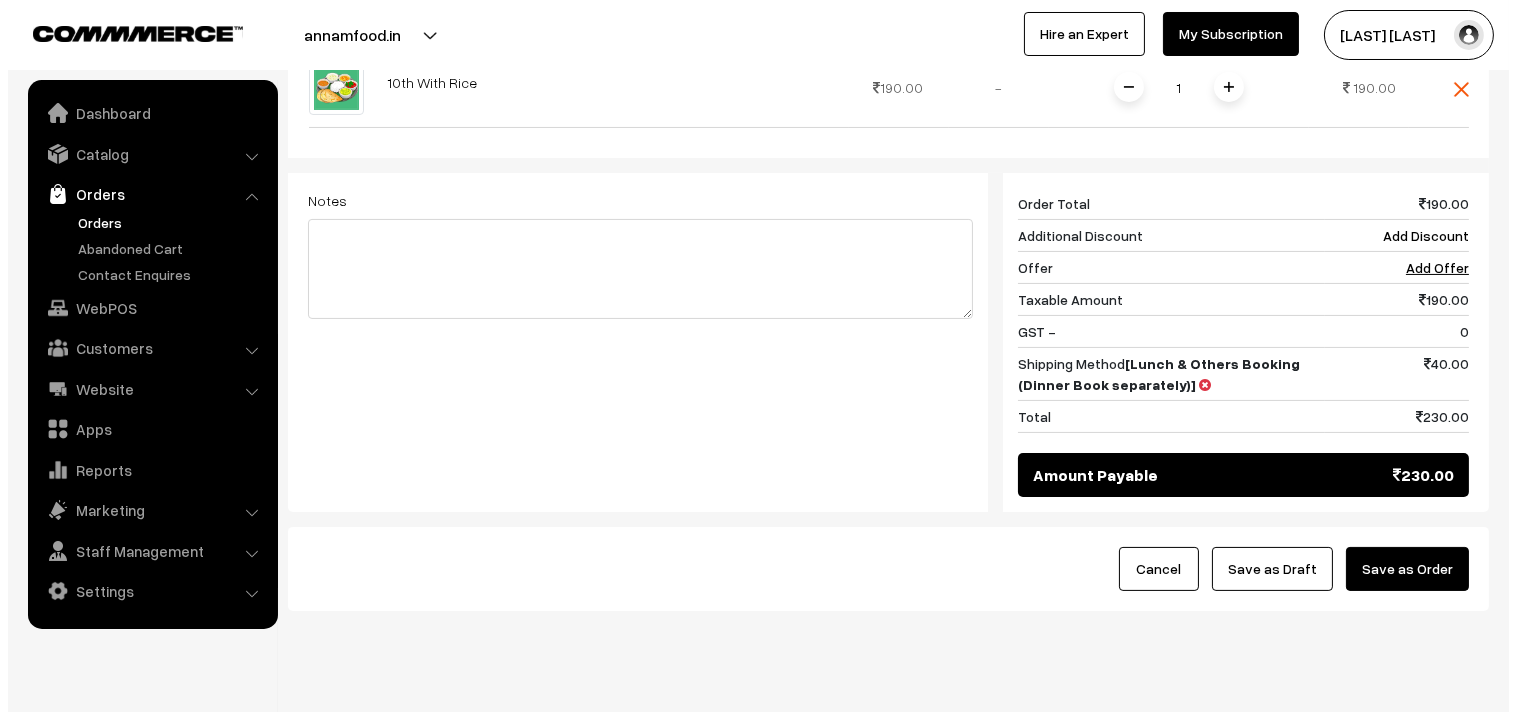 scroll, scrollTop: 760, scrollLeft: 0, axis: vertical 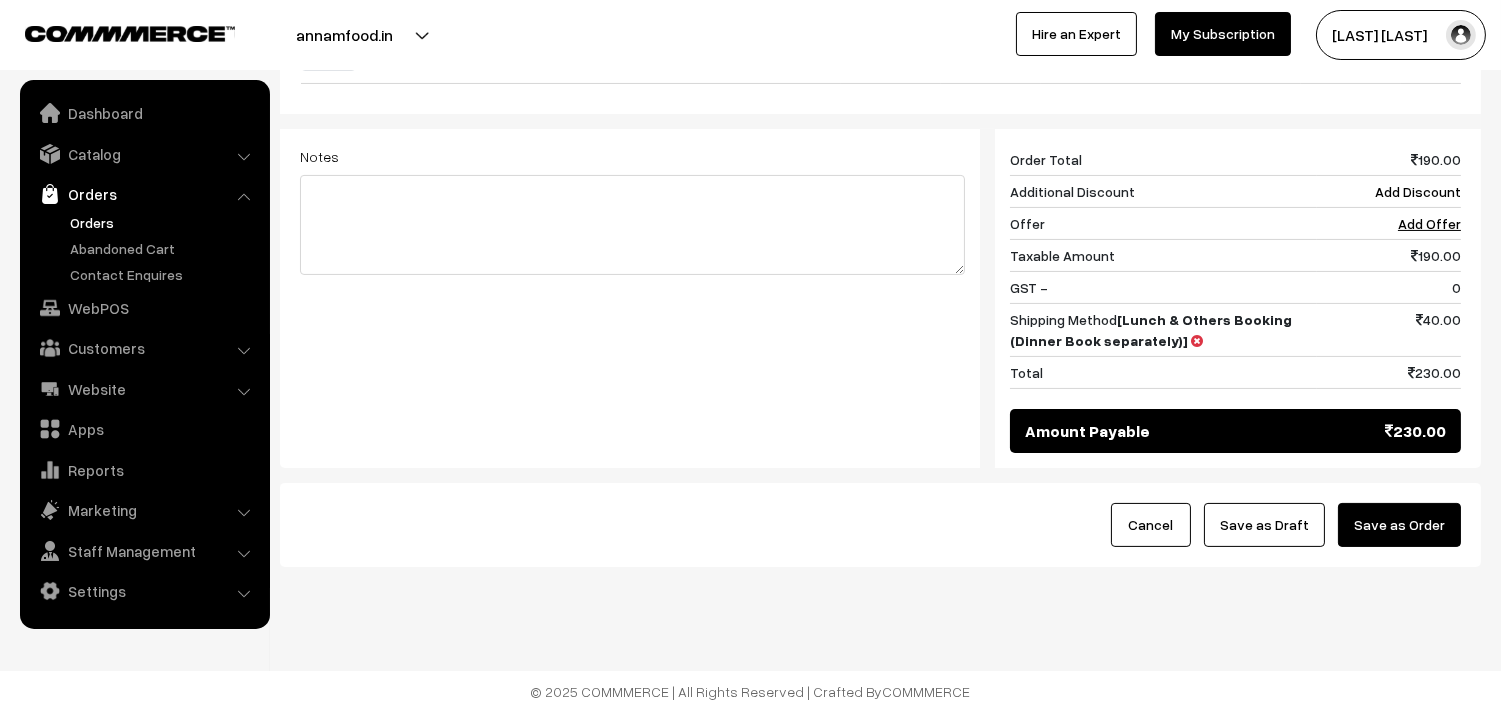 click on "Save as Order" at bounding box center [1399, 525] 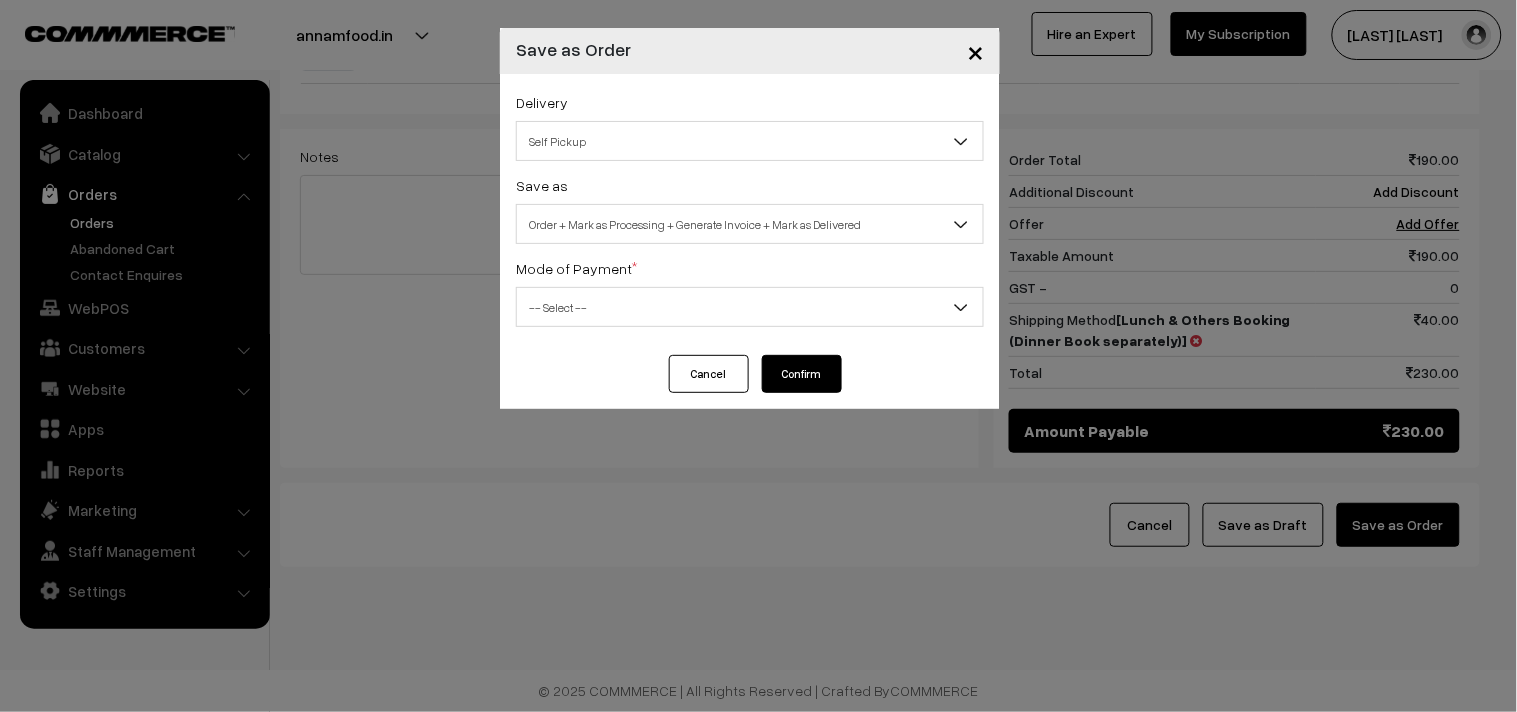 drag, startPoint x: 575, startPoint y: 110, endPoint x: 582, endPoint y: 141, distance: 31.780497 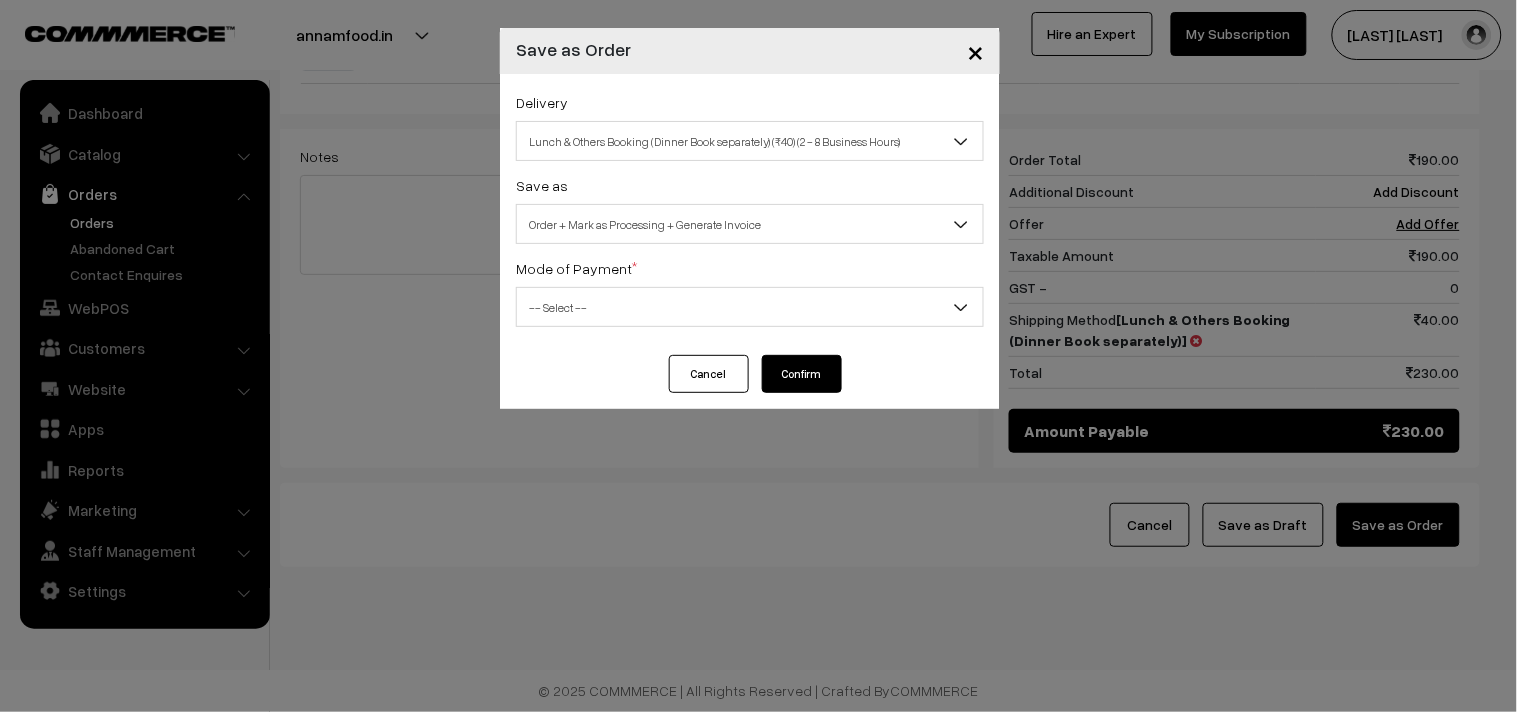 drag, startPoint x: 644, startPoint y: 220, endPoint x: 646, endPoint y: 236, distance: 16.124516 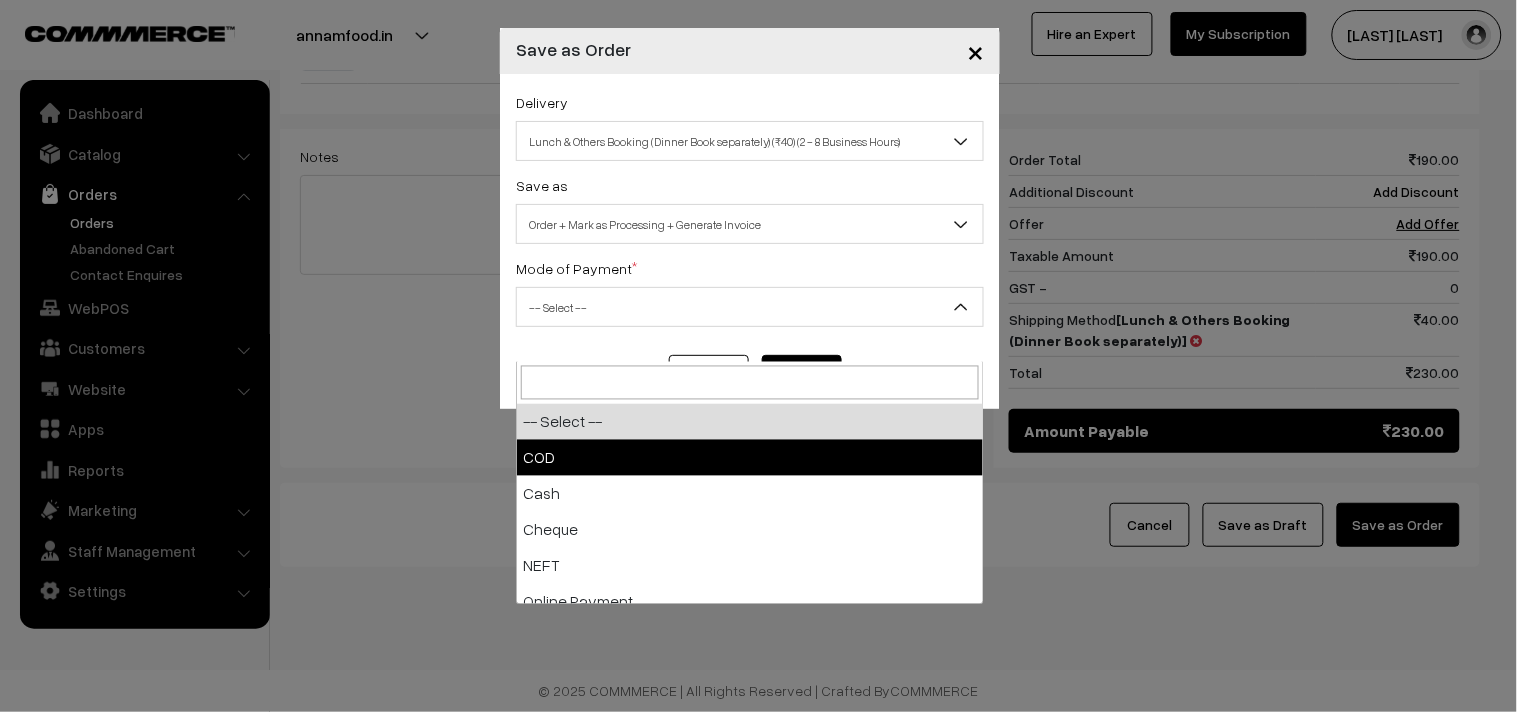 drag, startPoint x: 578, startPoint y: 408, endPoint x: 692, endPoint y: 407, distance: 114.00439 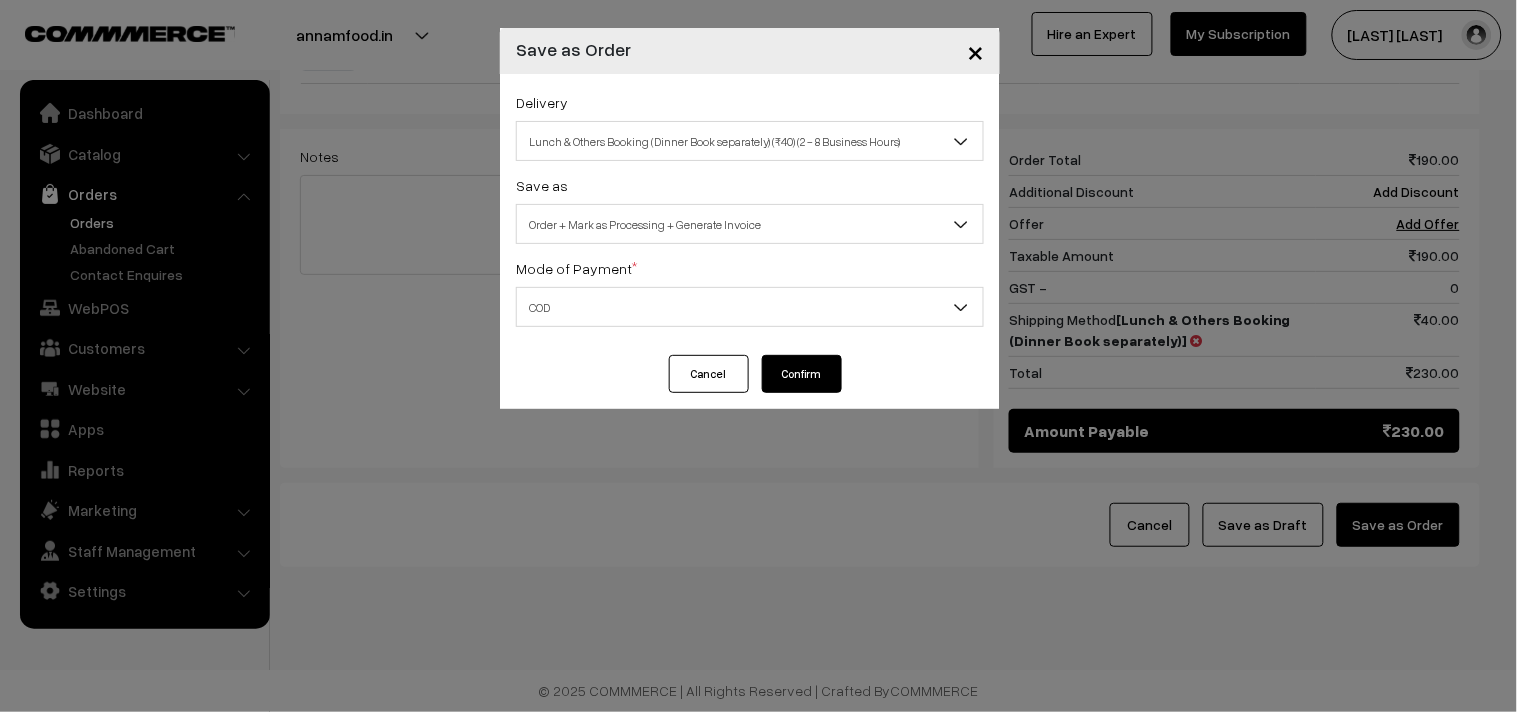 click on "Confirm" at bounding box center [802, 374] 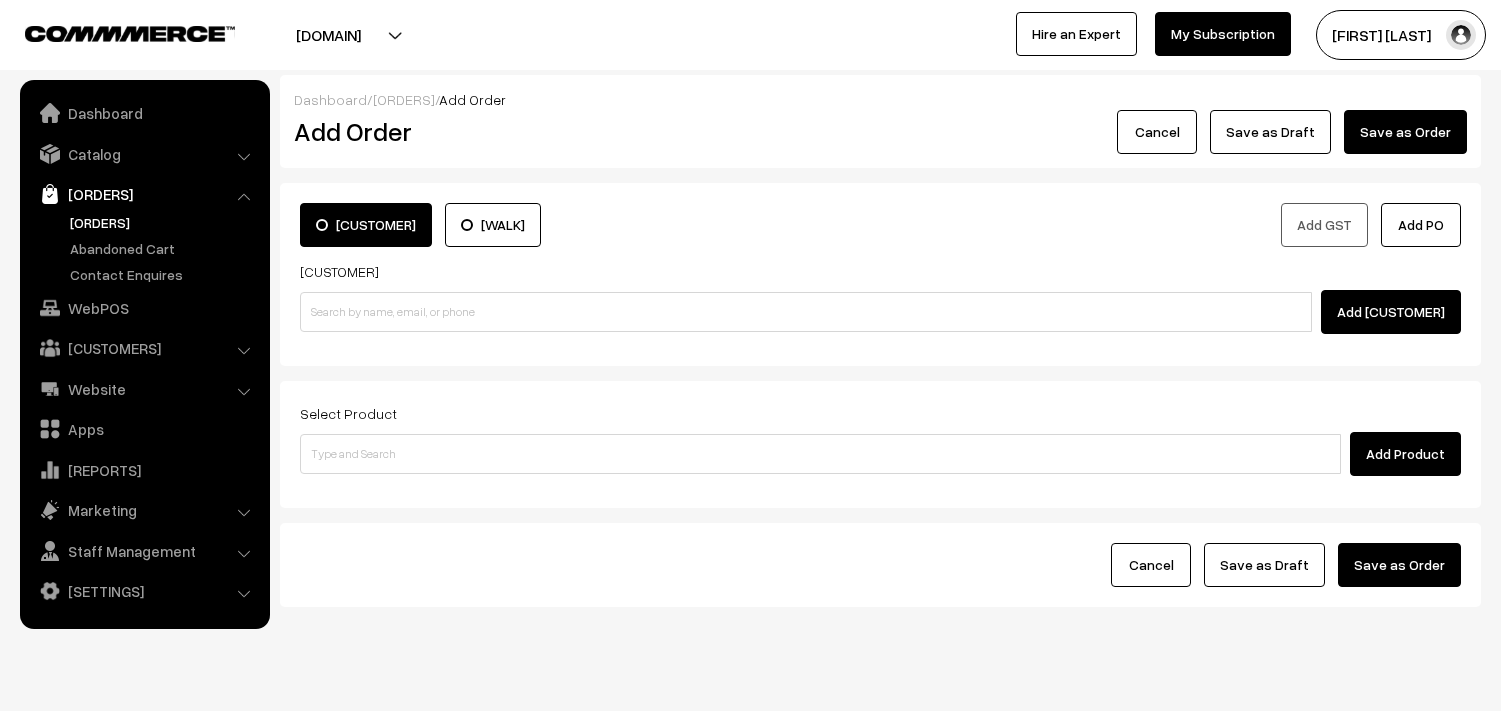 scroll, scrollTop: 0, scrollLeft: 0, axis: both 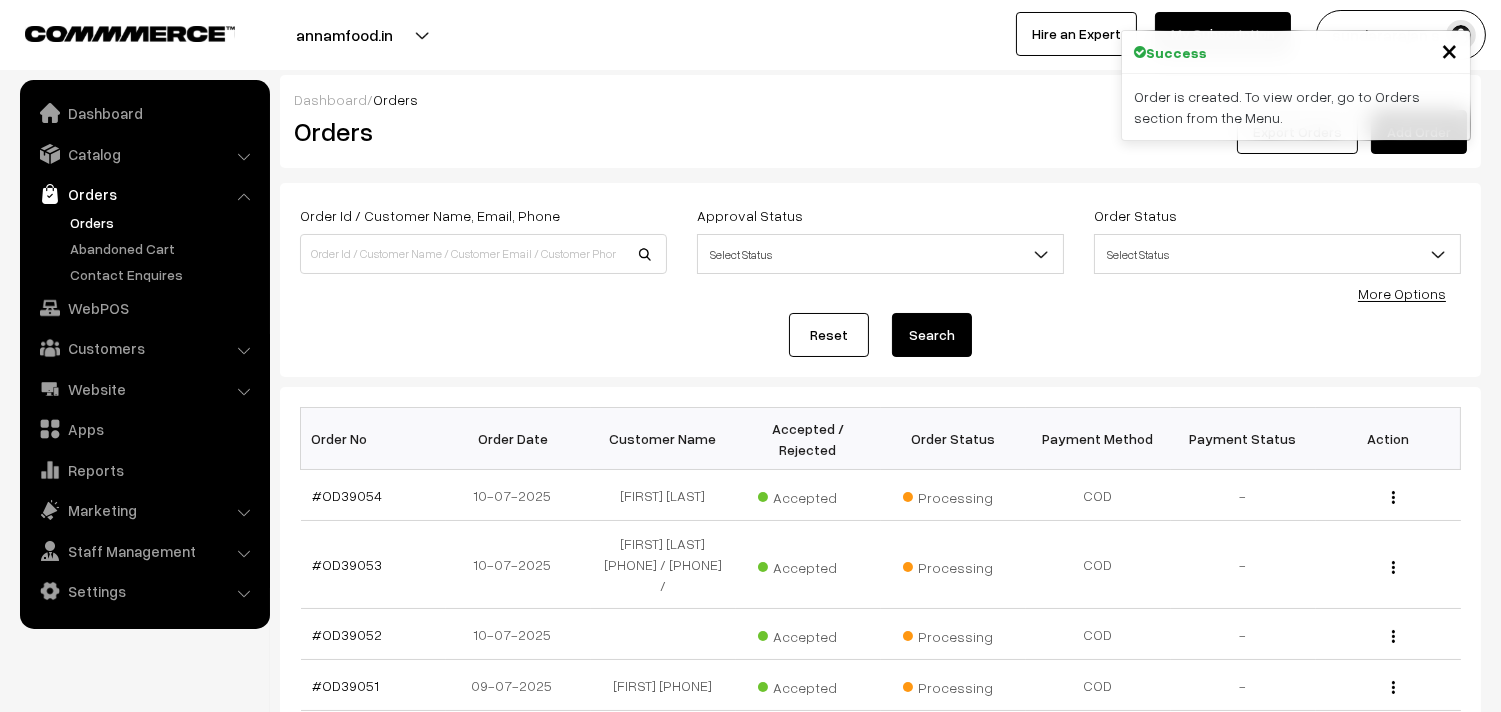 click on "#OD39054" at bounding box center [348, 495] 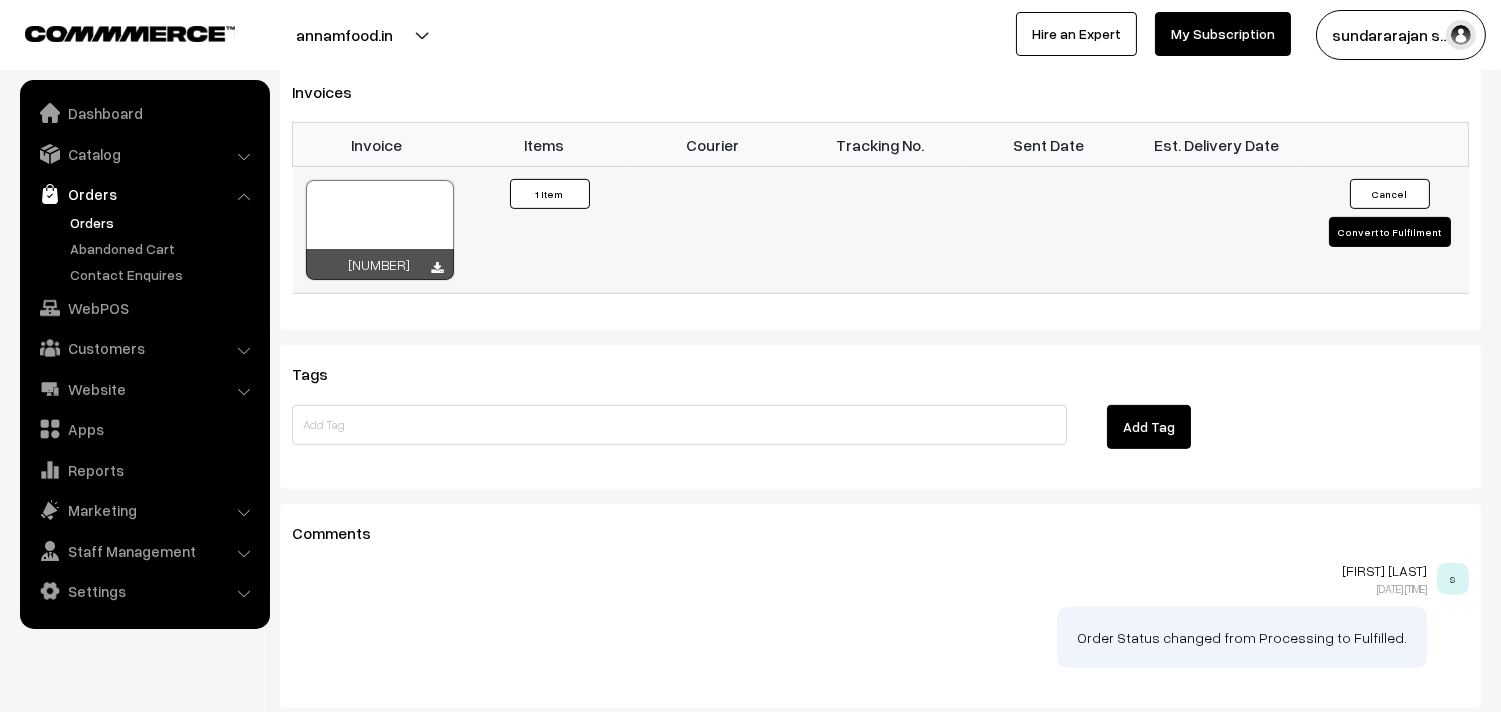 scroll, scrollTop: 1333, scrollLeft: 0, axis: vertical 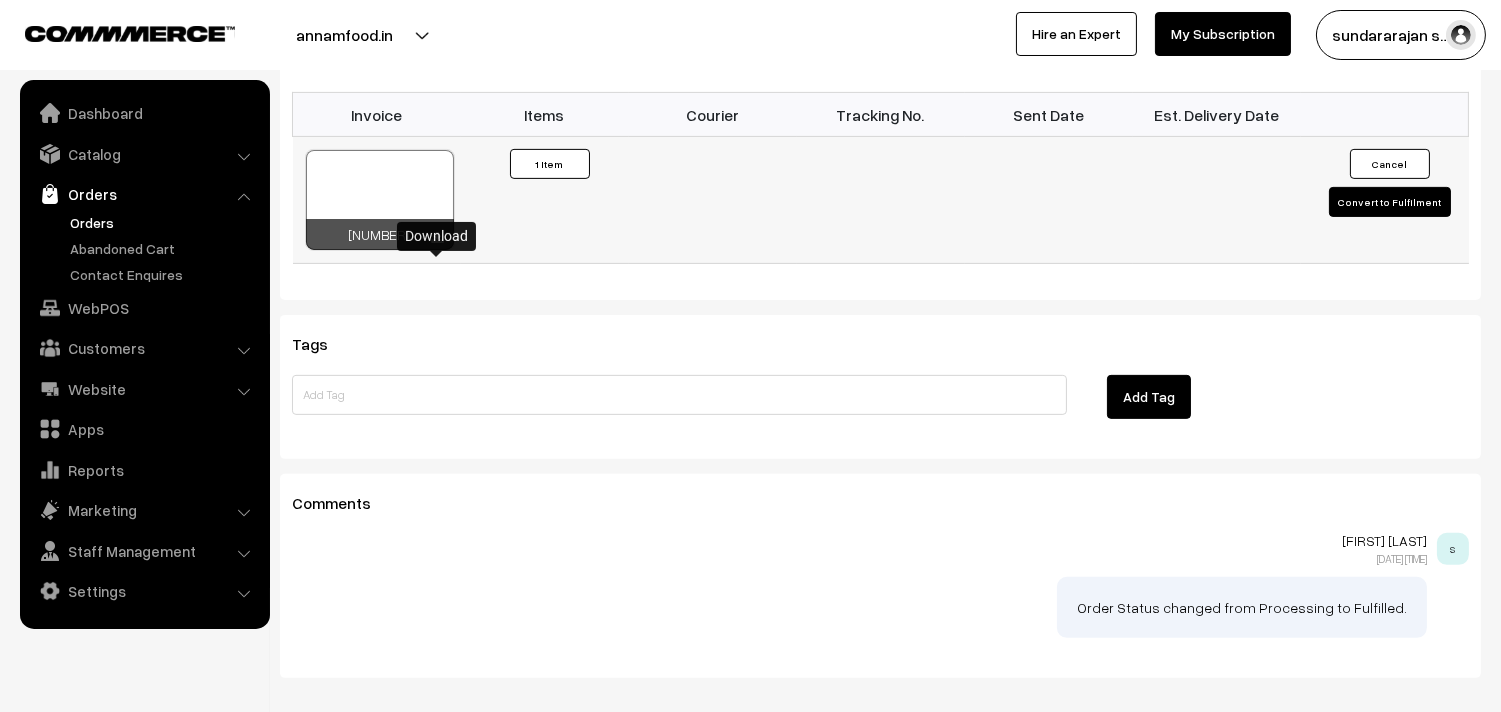 click at bounding box center [438, 238] 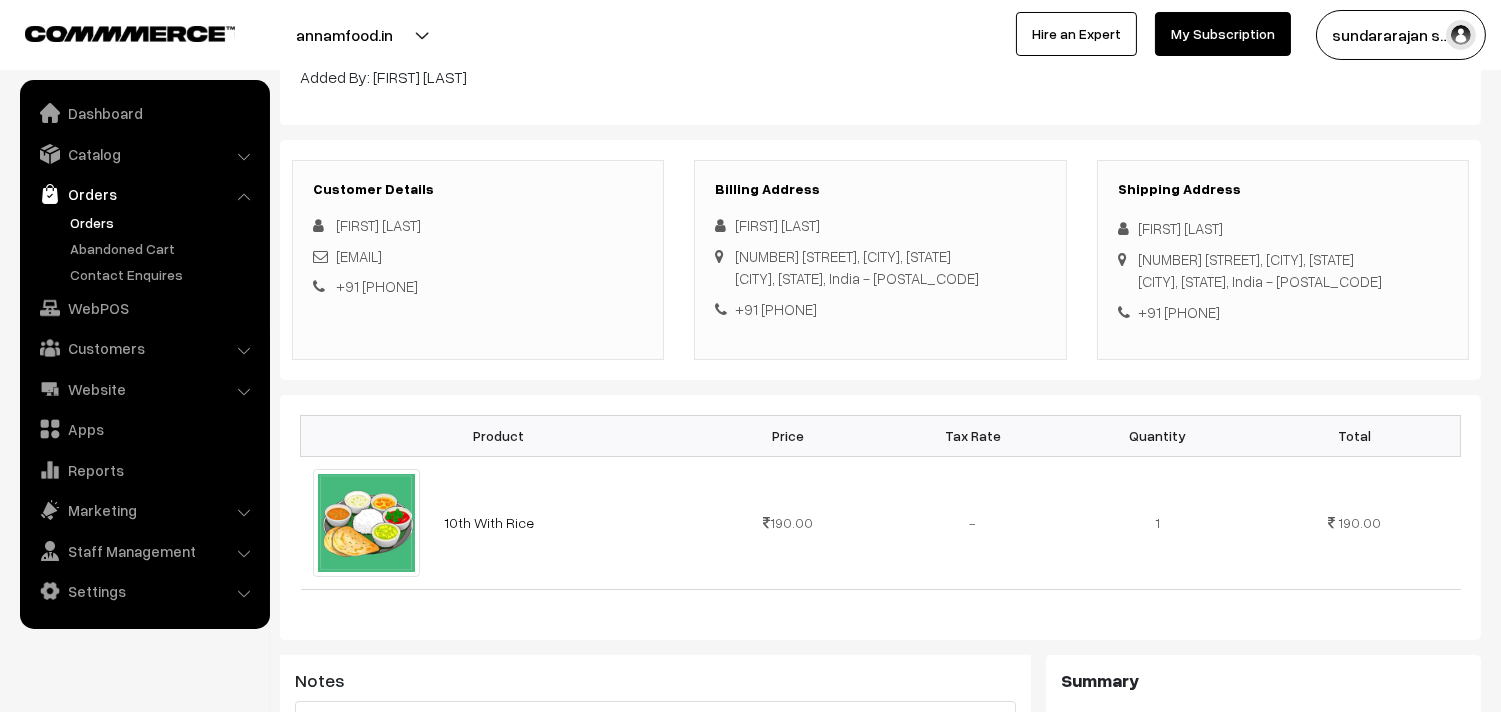 scroll, scrollTop: 222, scrollLeft: 0, axis: vertical 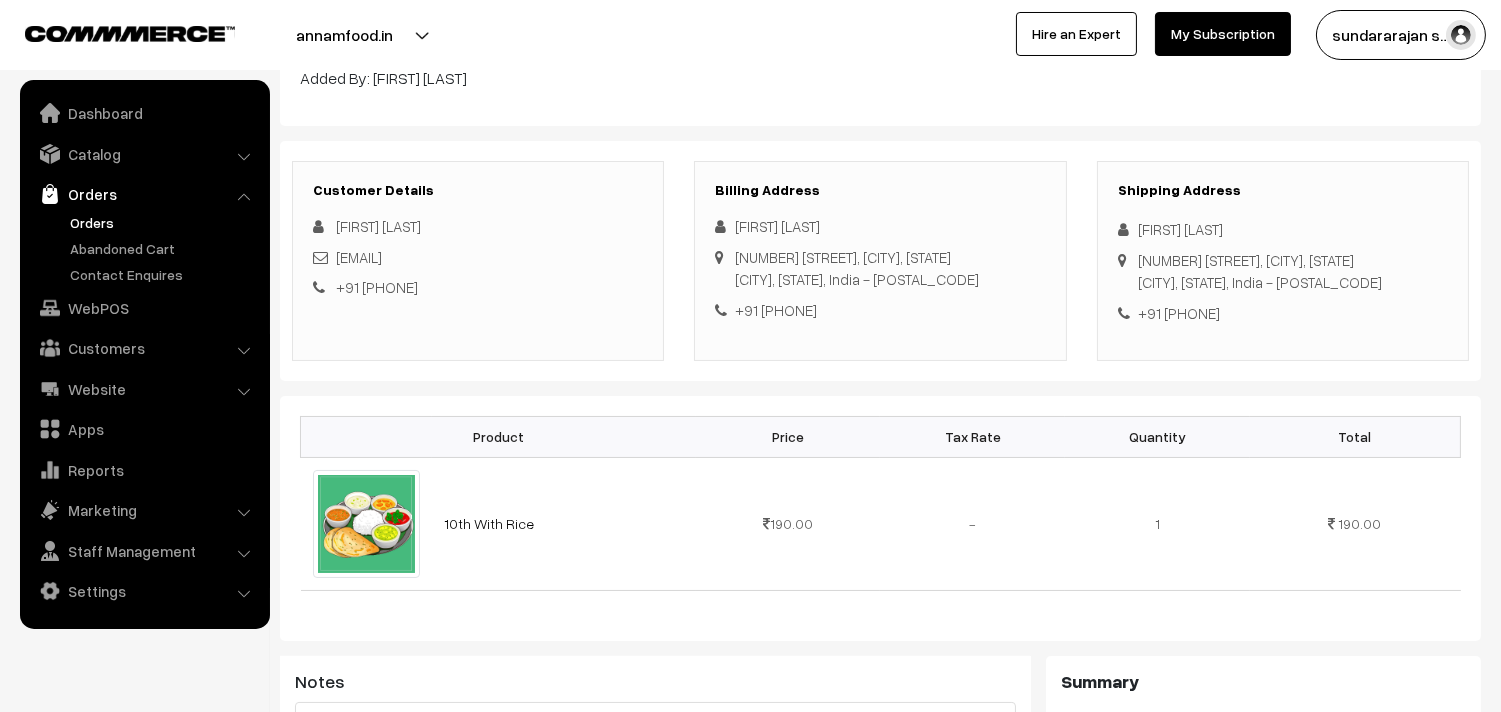drag, startPoint x: 926, startPoint y: 271, endPoint x: 1083, endPoint y: 148, distance: 199.44423 